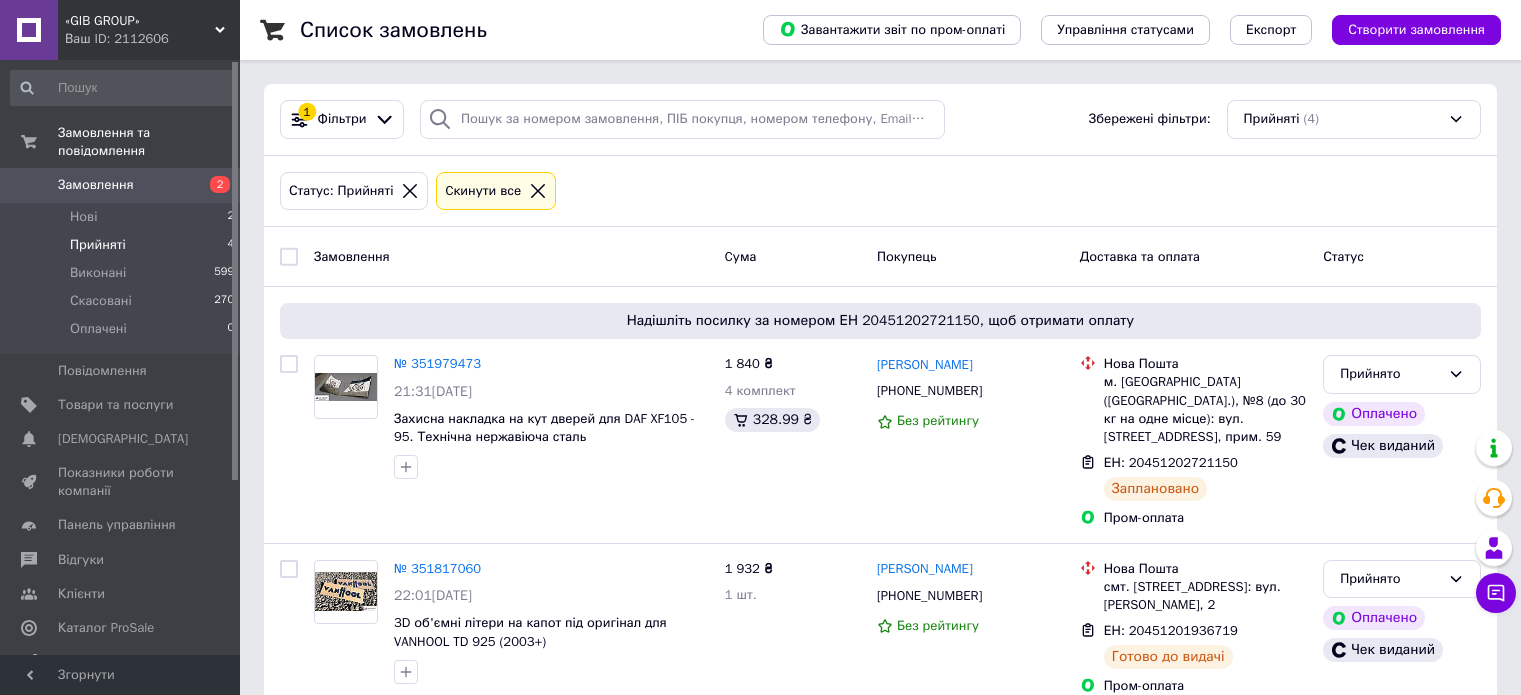 scroll, scrollTop: 345, scrollLeft: 0, axis: vertical 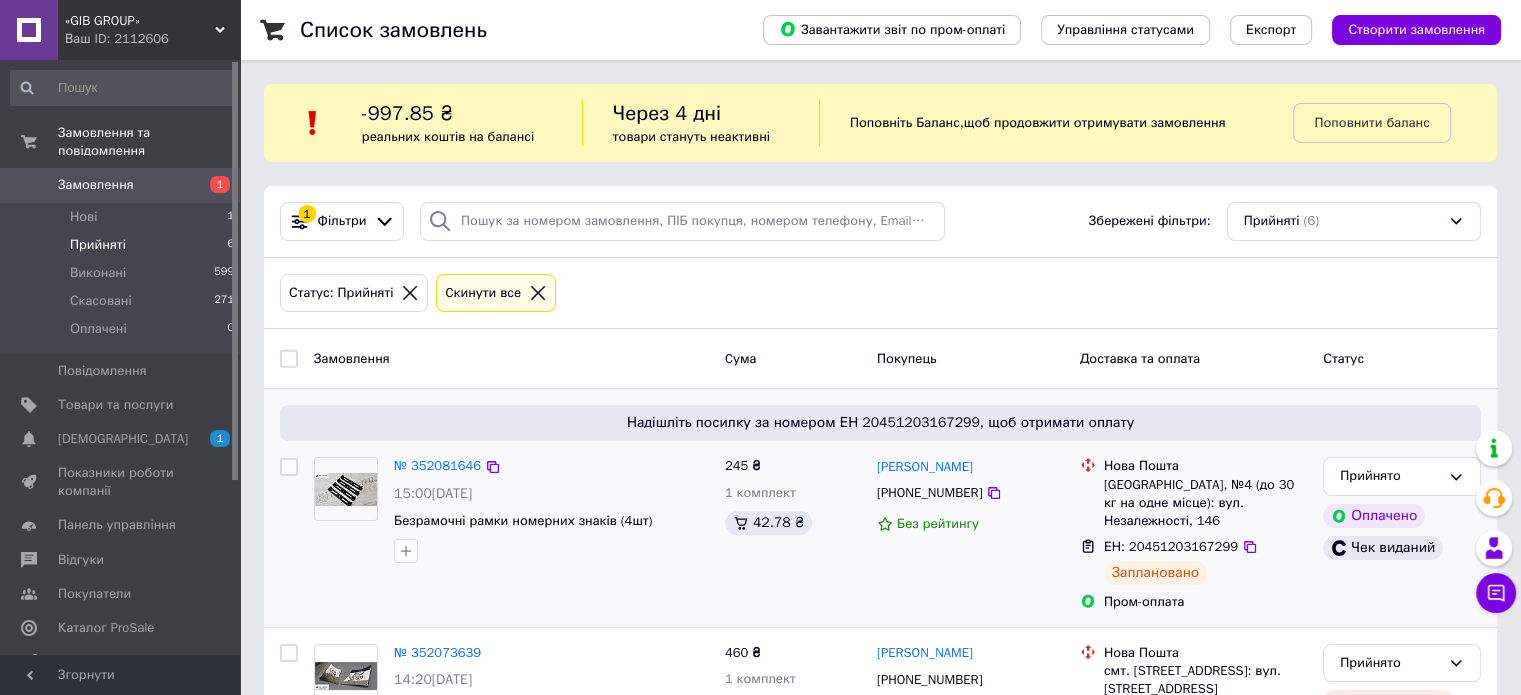 click on "Надішліть посилку за номером ЕН 20451203167299, щоб отримати оплату" at bounding box center (880, 423) 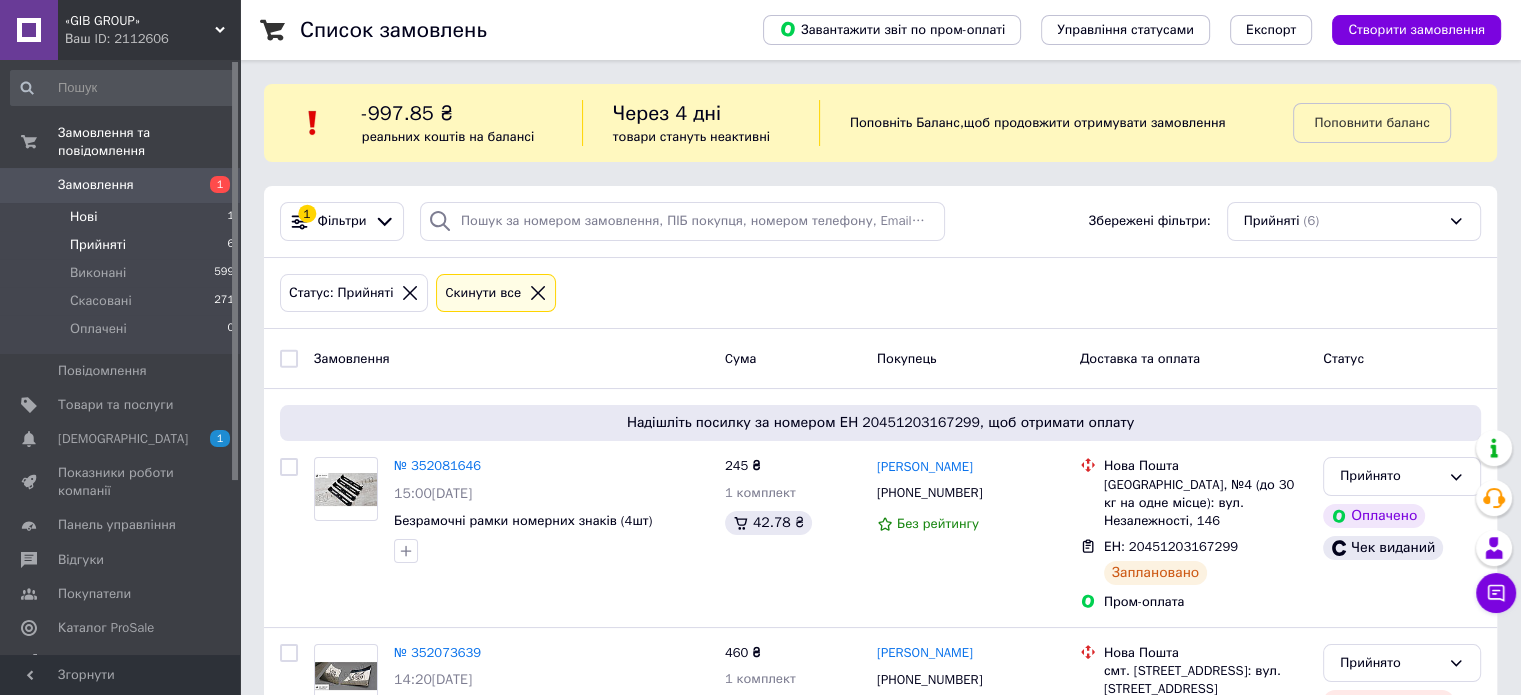 click on "Нові 1" at bounding box center (123, 217) 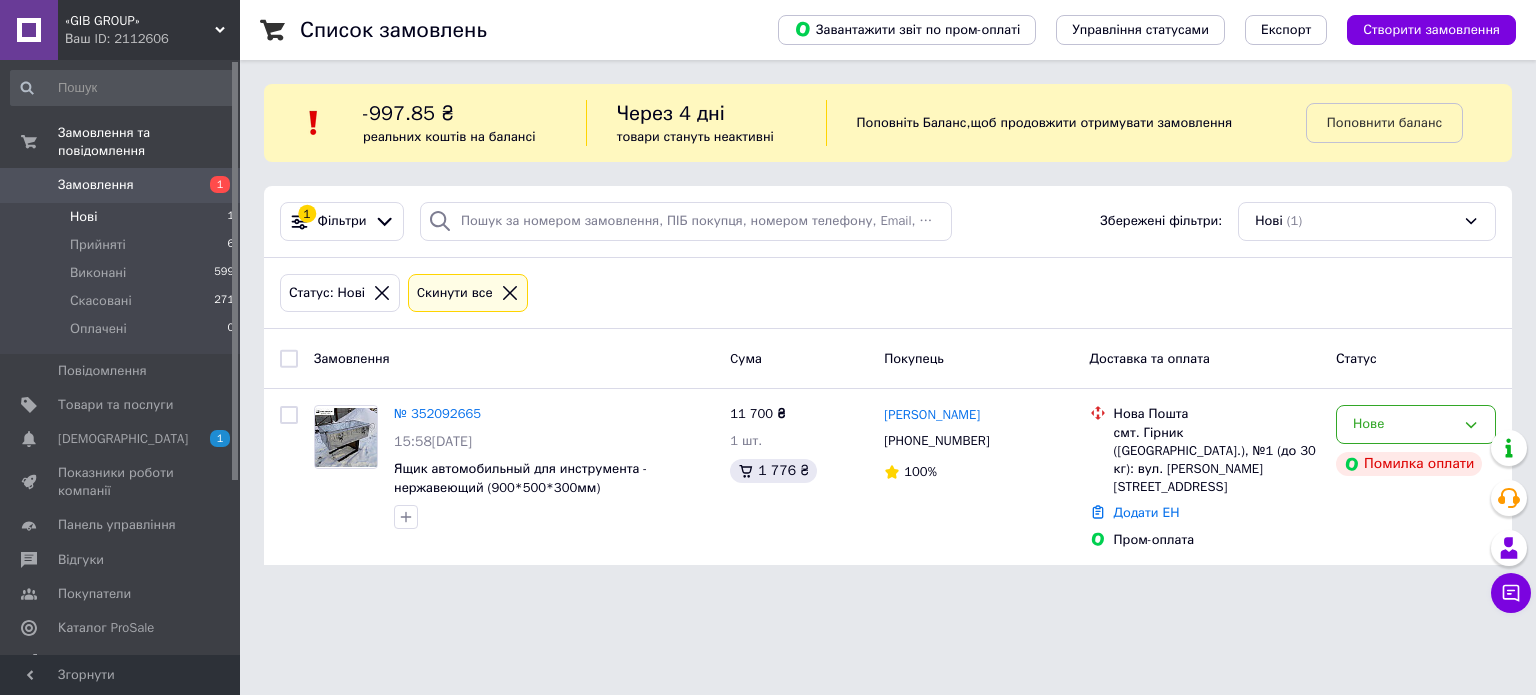 click on "«GIB GROUP» Ваш ID: 2112606 Сайт «GIB GROUP» Кабінет покупця Перевірити стан системи Сторінка на порталі Довідка Вийти Замовлення та повідомлення Замовлення 1 Нові 1 Прийняті 6 Виконані 599 Скасовані 271 Оплачені 0 Повідомлення 0 Товари та послуги Сповіщення 1 0 Показники роботи компанії Панель управління Відгуки Покупатели Каталог ProSale Аналітика Інструменти веб-майстра та SEO Управління сайтом Гаманець компанії [PERSON_NAME] Тарифи та рахунки Prom топ Згорнути
Список замовлень   Управління статусами ,  1" at bounding box center [768, 294] 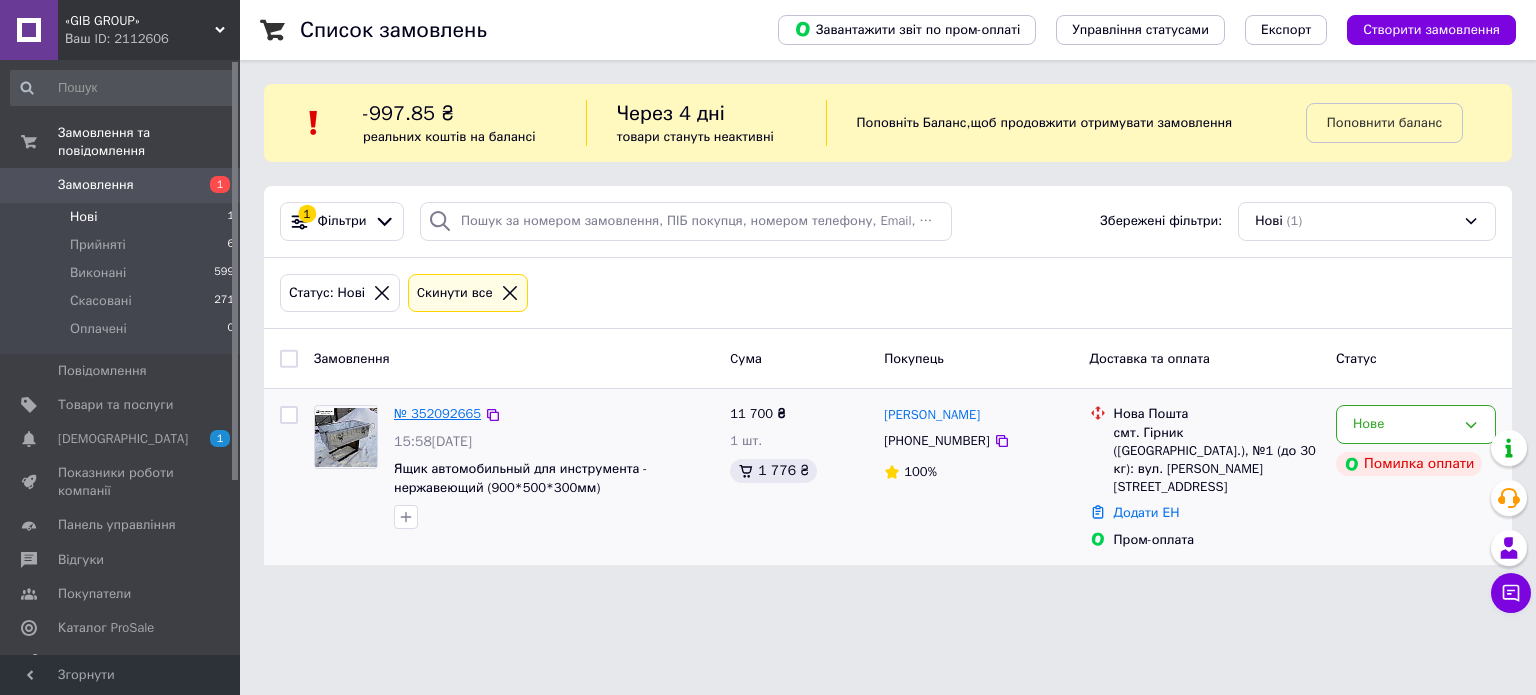 click on "№ 352092665" at bounding box center (437, 413) 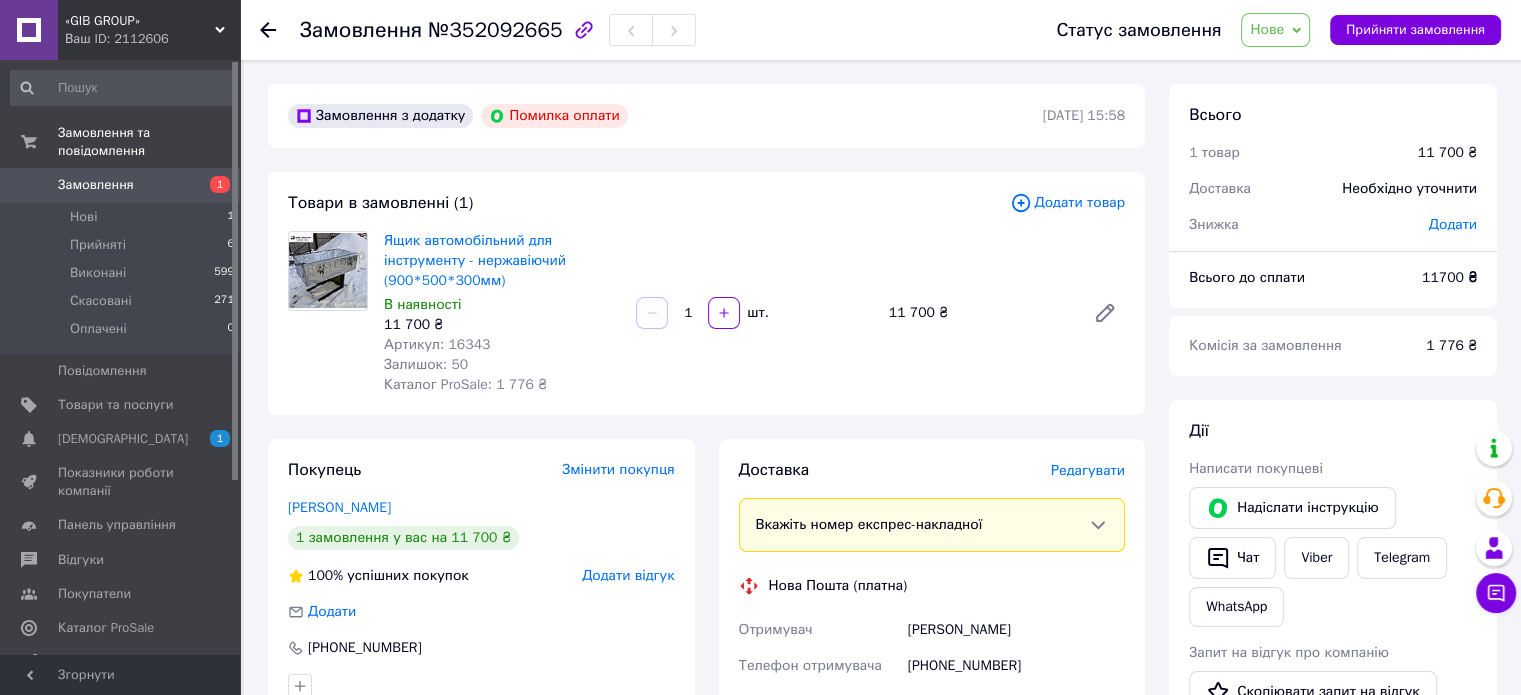 click on "Доставка [PERSON_NAME] Вкажіть номер експрес-накладної Обов'язково введіть номер експрес-накладної,
якщо створювали її не на цій сторінці. У разі,
якщо номер ЕН не буде доданий, ми не зможемо
виплатити гроші за замовлення Мобільний номер покупця (із замовлення) повинен відповідати номеру отримувача за накладною Нова Пошта (платна) Отримувач [PERSON_NAME] Телефон отримувача [PHONE_NUMBER] [GEOGRAPHIC_DATA] смт. Гірник ([GEOGRAPHIC_DATA].), №1 (до 30 кг): вул. [PERSON_NAME][STREET_ADDRESS] Дата відправки [DATE] Платник Отримувач Оціночна вартість 11 700 ₴ Передати номер або Згенерувати ЕН Платник [PERSON_NAME]" at bounding box center [932, 770] 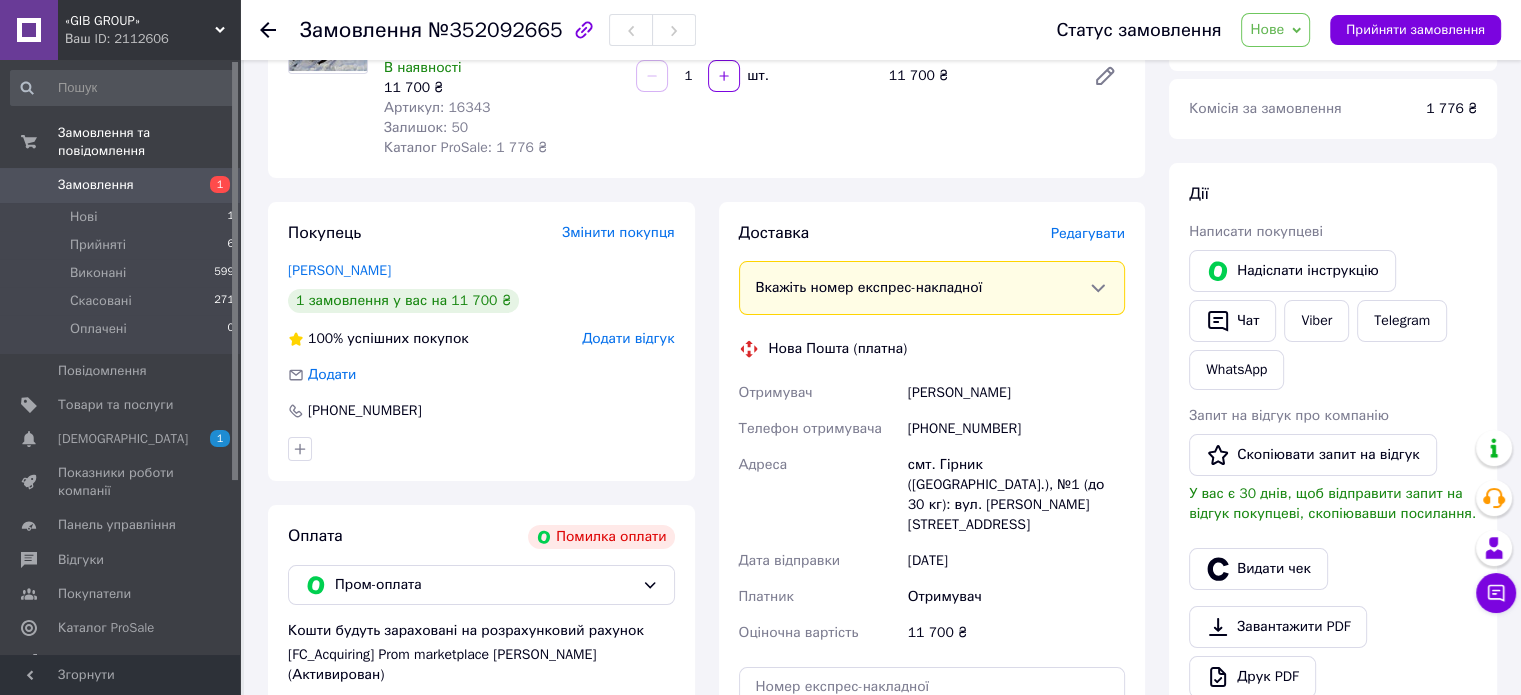 scroll, scrollTop: 400, scrollLeft: 0, axis: vertical 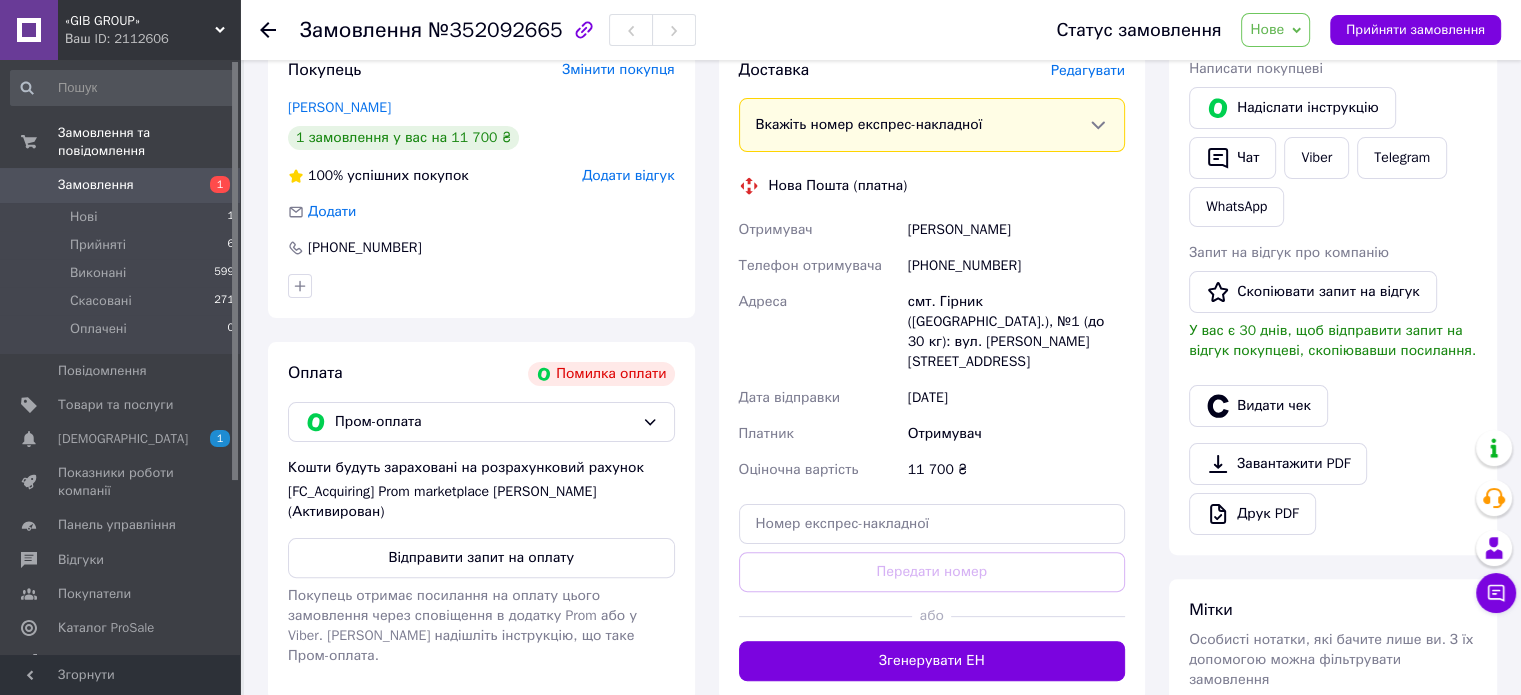 click on "Нове" at bounding box center [1267, 29] 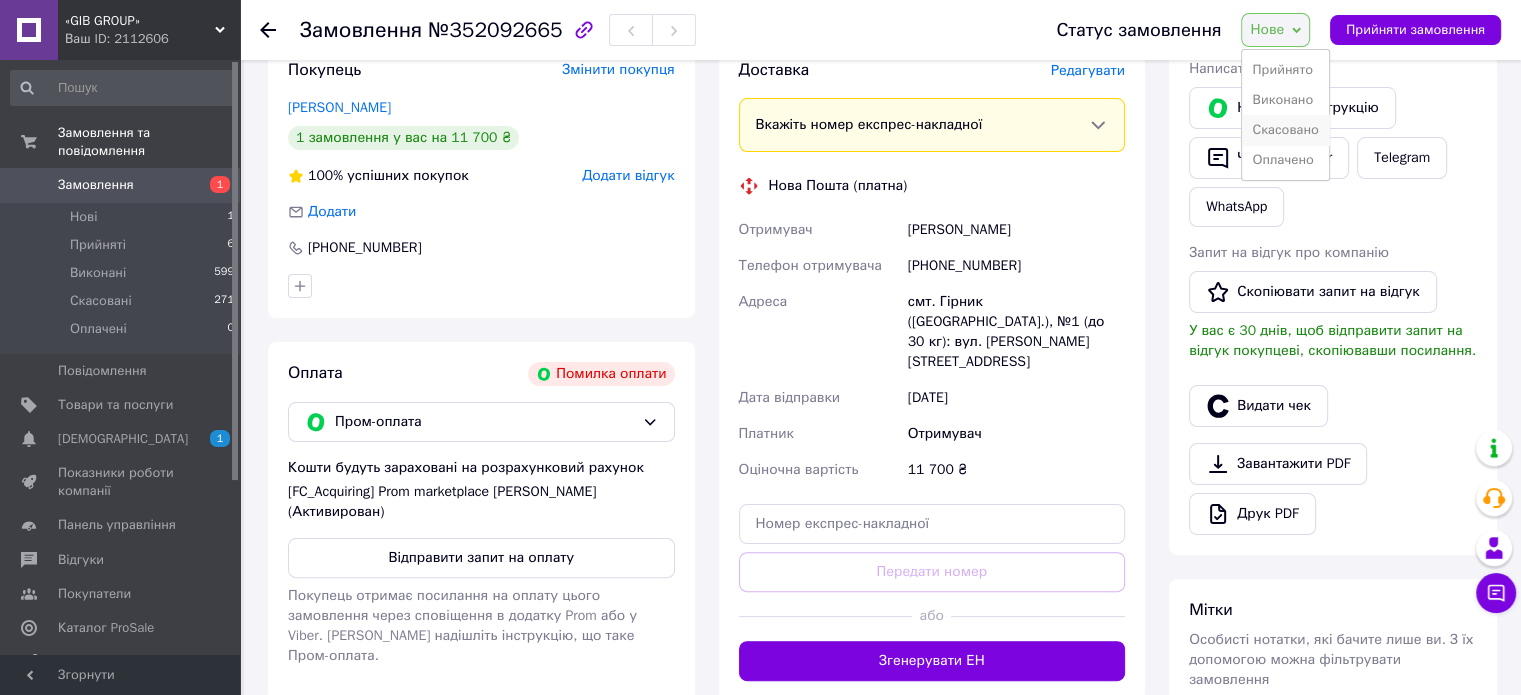 click on "Скасовано" at bounding box center [1285, 130] 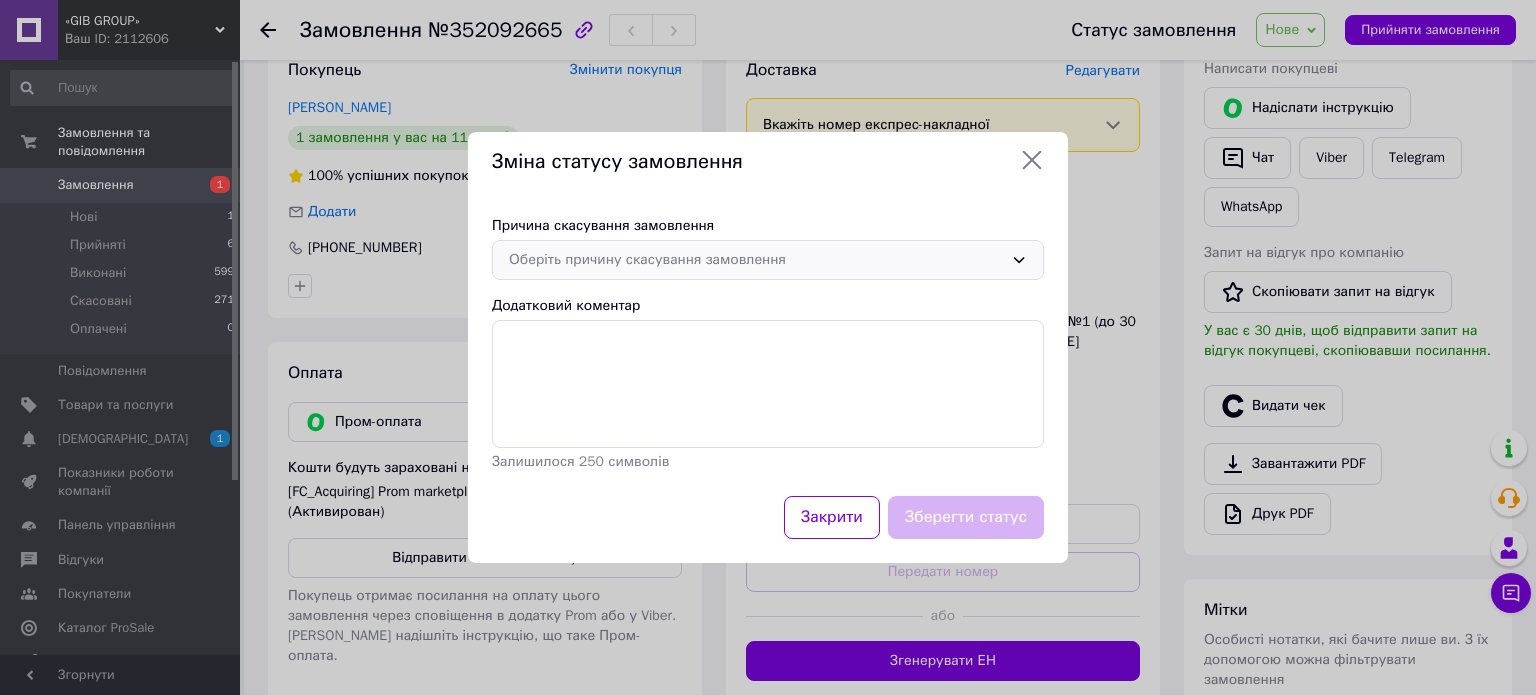 click on "Оберіть причину скасування замовлення" at bounding box center [756, 260] 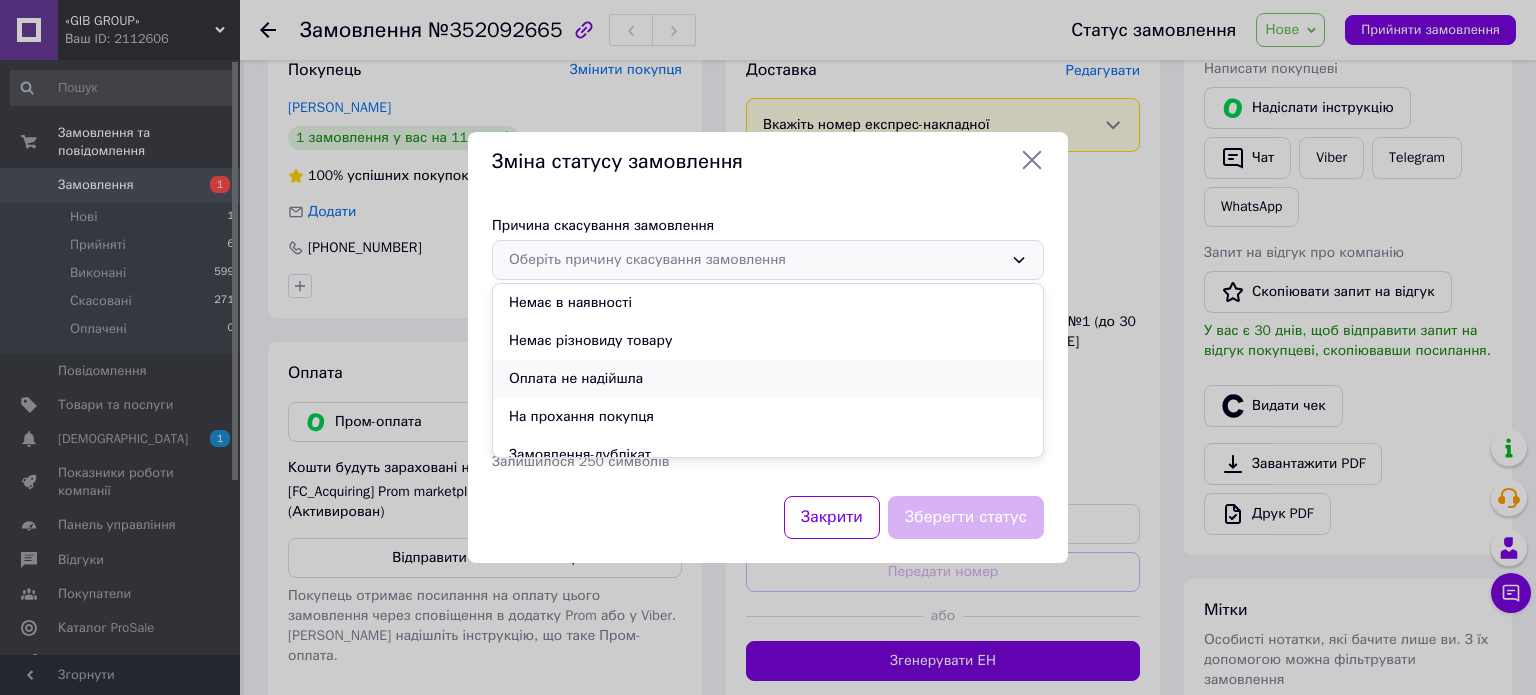 click on "Оплата не надійшла" at bounding box center (768, 379) 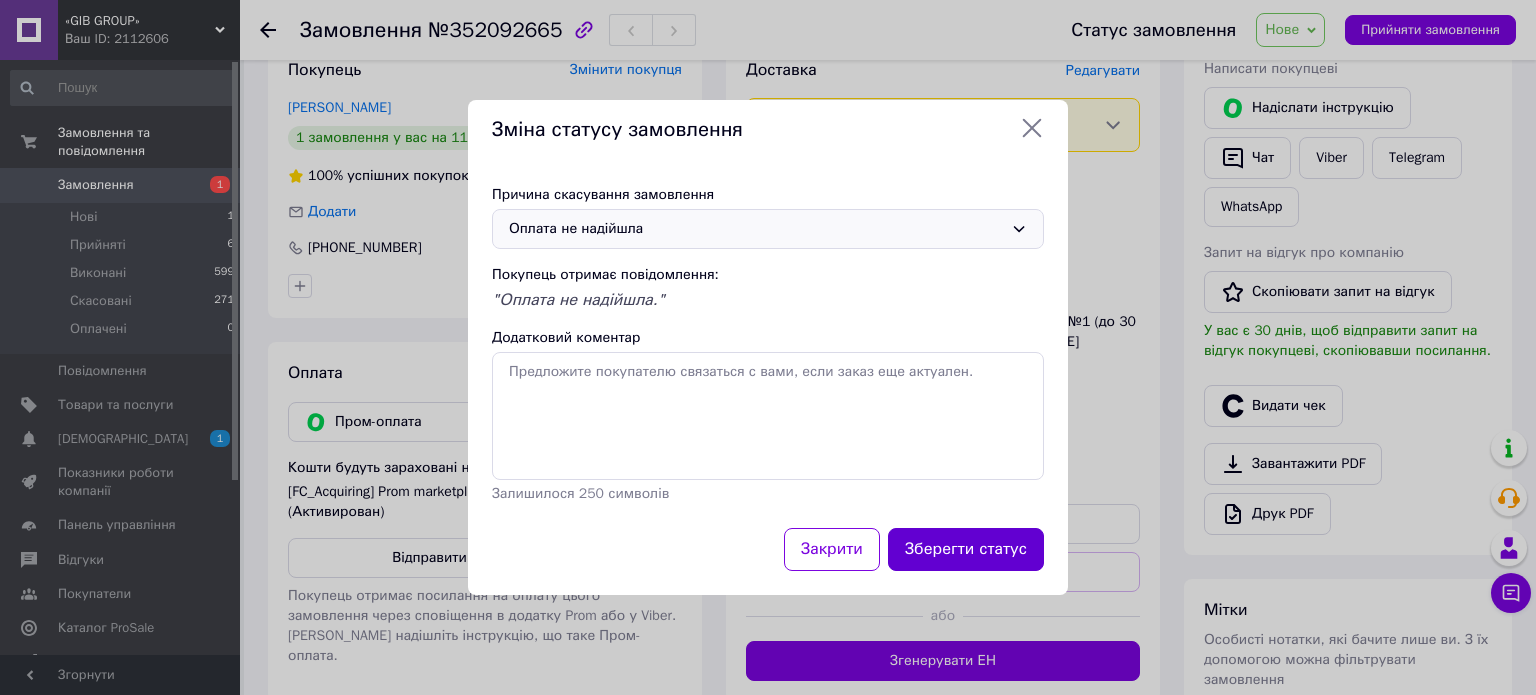 click on "Зберегти статус" at bounding box center [966, 549] 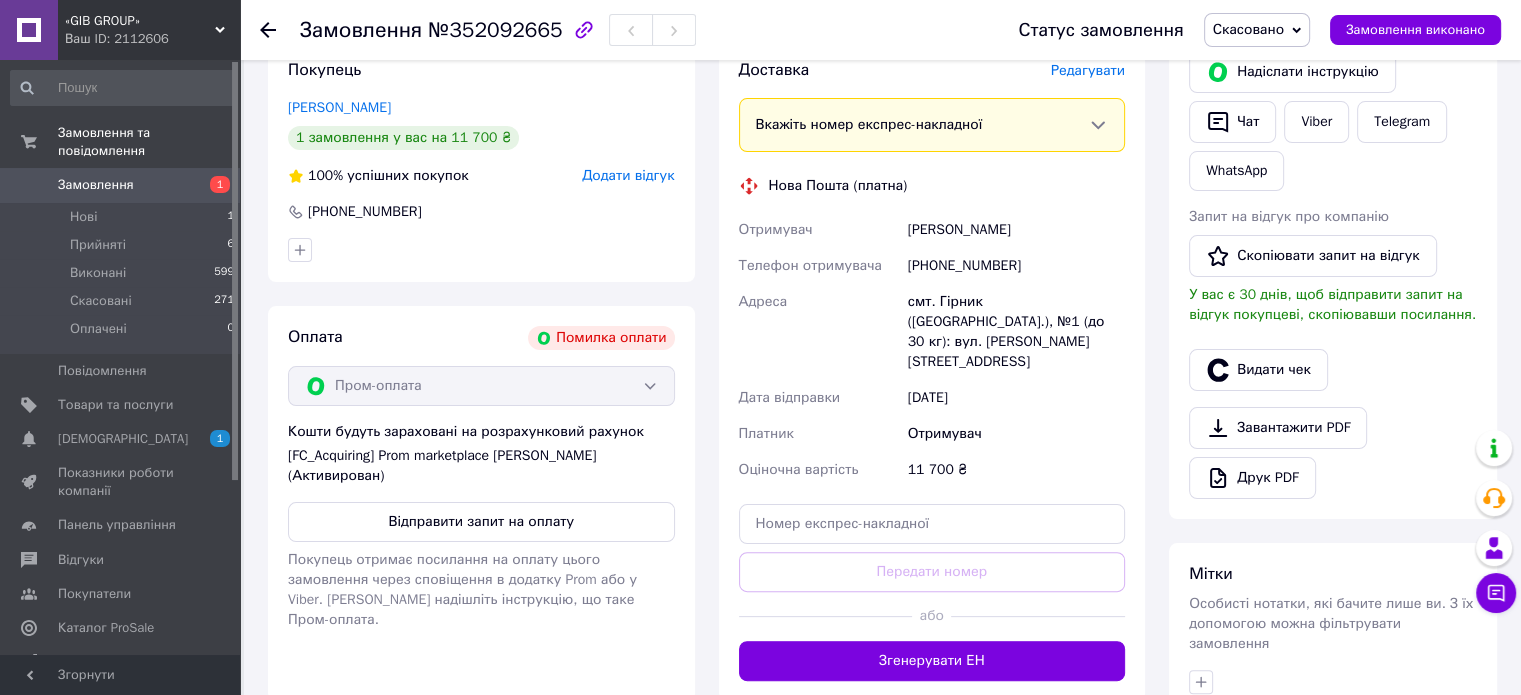 click on "Доставка [PERSON_NAME] Вкажіть номер експрес-накладної Обов'язково введіть номер експрес-накладної,
якщо створювали її не на цій сторінці. У разі,
якщо номер ЕН не буде доданий, ми не зможемо
виплатити гроші за замовлення Мобільний номер покупця (із замовлення) повинен відповідати номеру отримувача за накладною Нова Пошта (платна) Отримувач [PERSON_NAME] Телефон отримувача [PHONE_NUMBER] [GEOGRAPHIC_DATA] смт. Гірник ([GEOGRAPHIC_DATA].), №1 (до 30 кг): вул. [PERSON_NAME][STREET_ADDRESS] Дата відправки [DATE] Платник Отримувач Оціночна вартість 11 700 ₴ Передати номер або Згенерувати ЕН Платник [PERSON_NAME]" at bounding box center [932, 370] 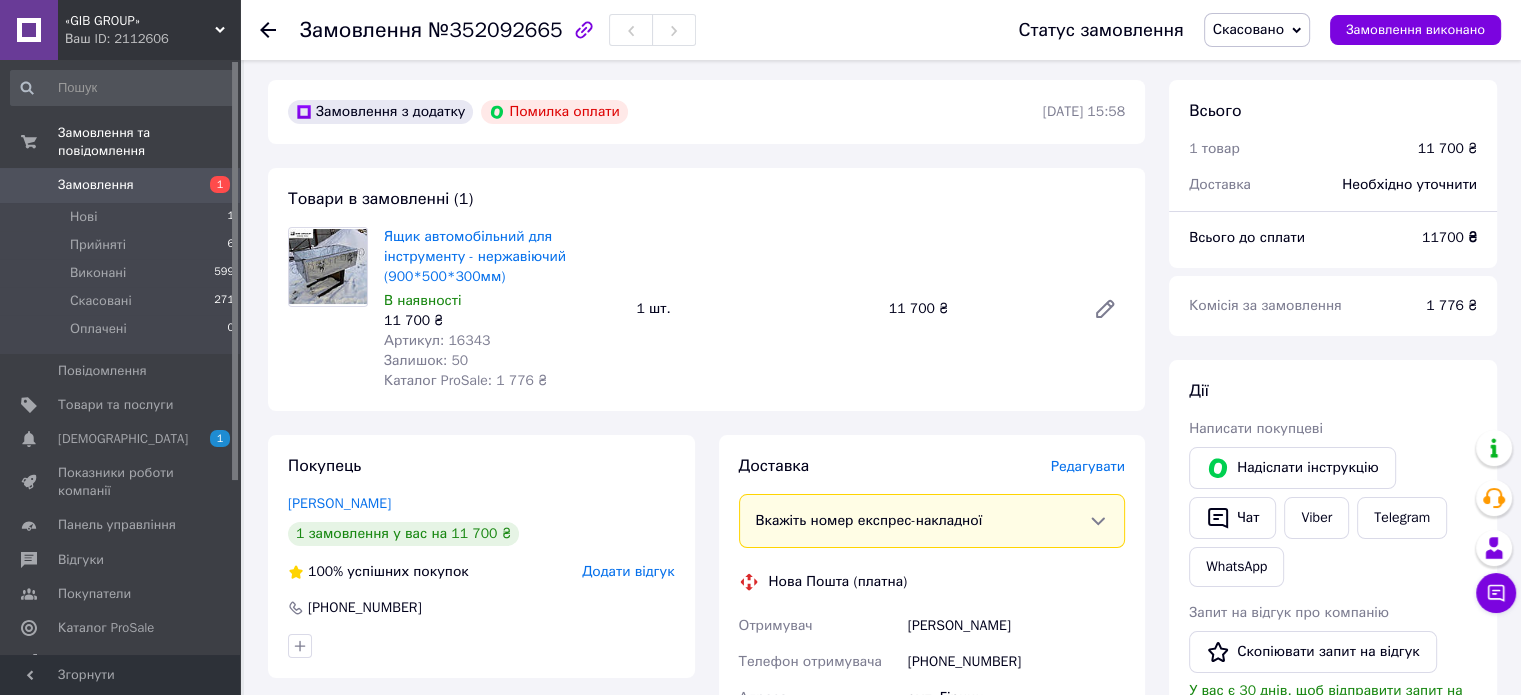 scroll, scrollTop: 0, scrollLeft: 0, axis: both 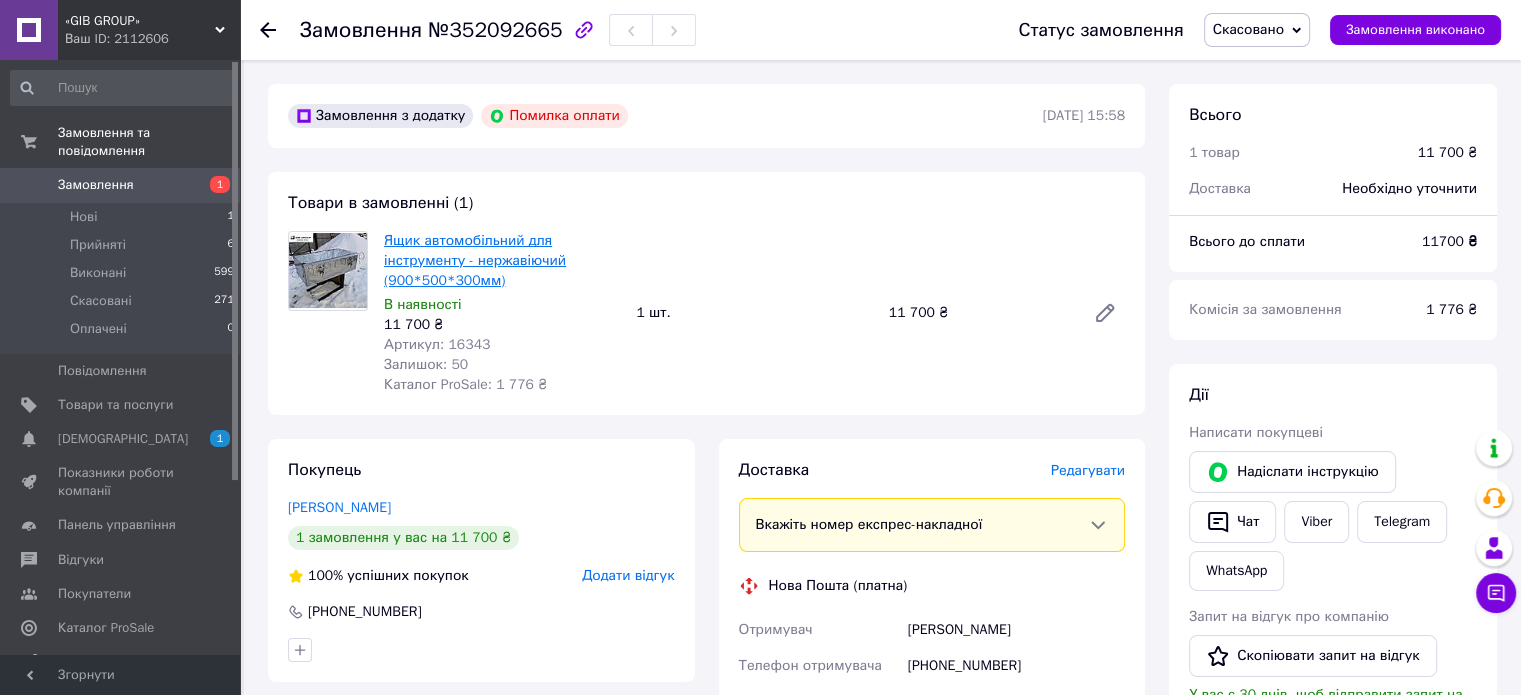 click on "Ящик автомобільний для інструменту - нержавіючий (900*500*300мм)" at bounding box center [475, 260] 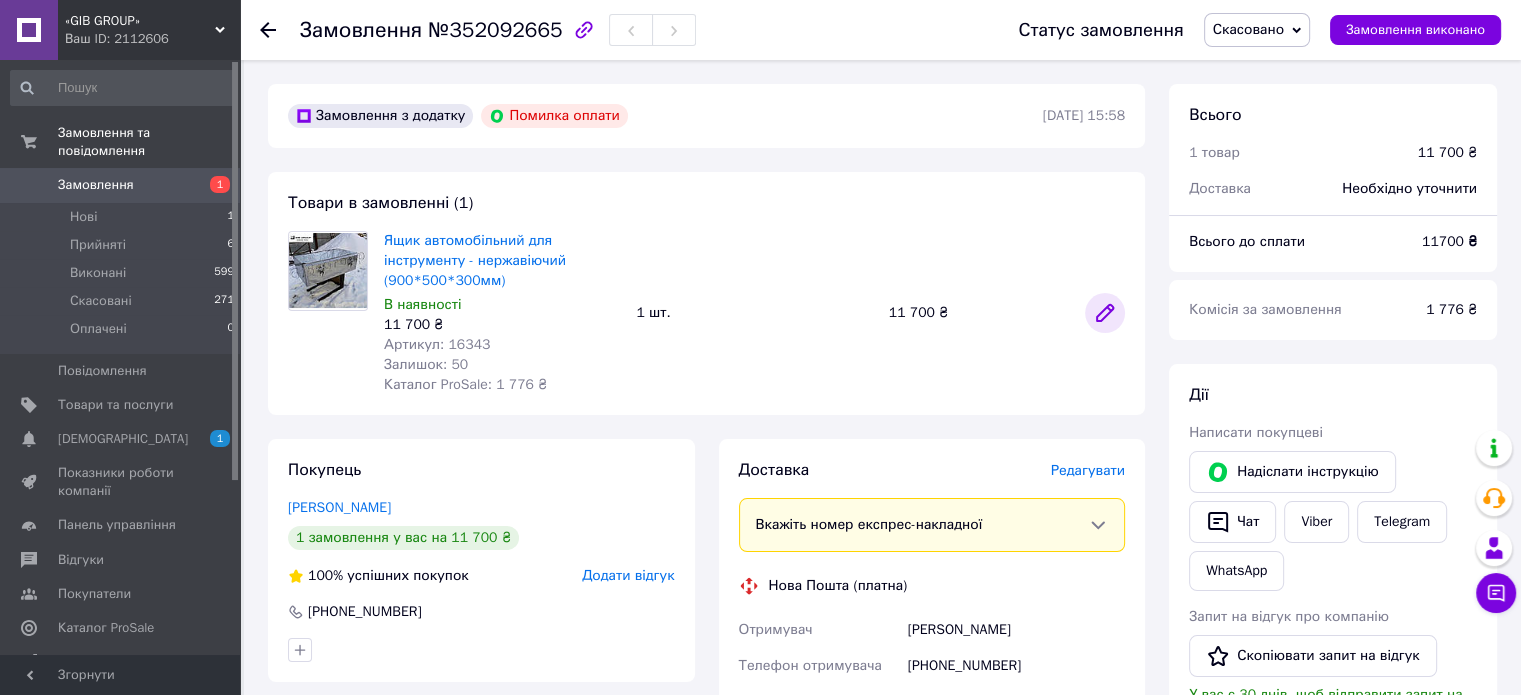 click 